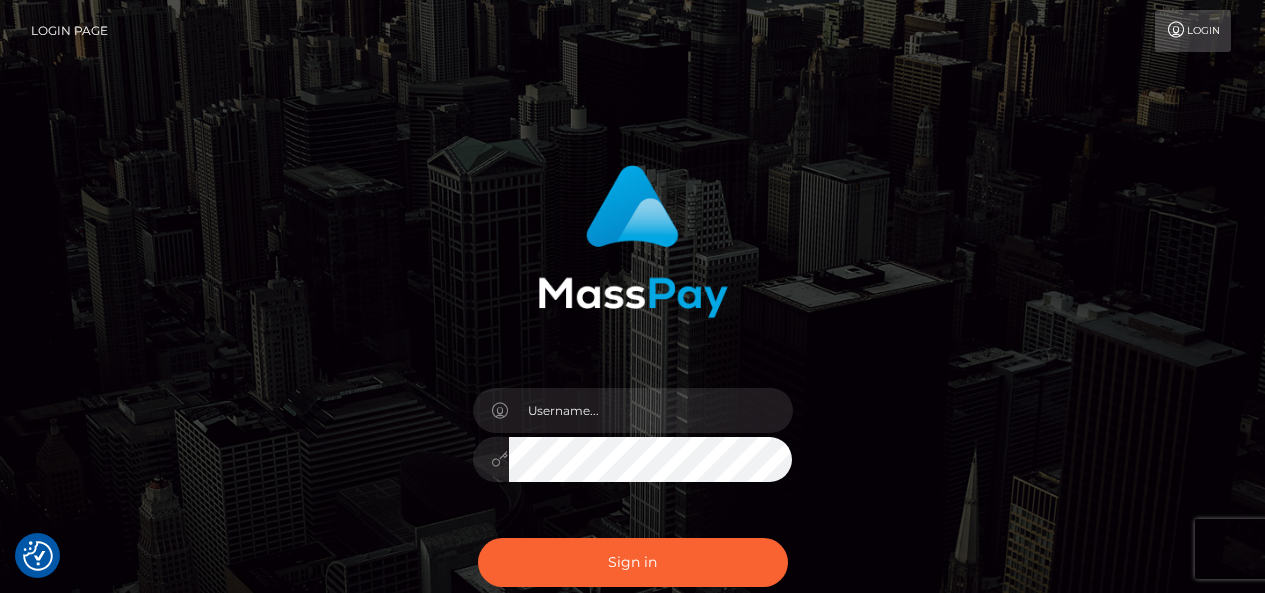 scroll, scrollTop: 0, scrollLeft: 0, axis: both 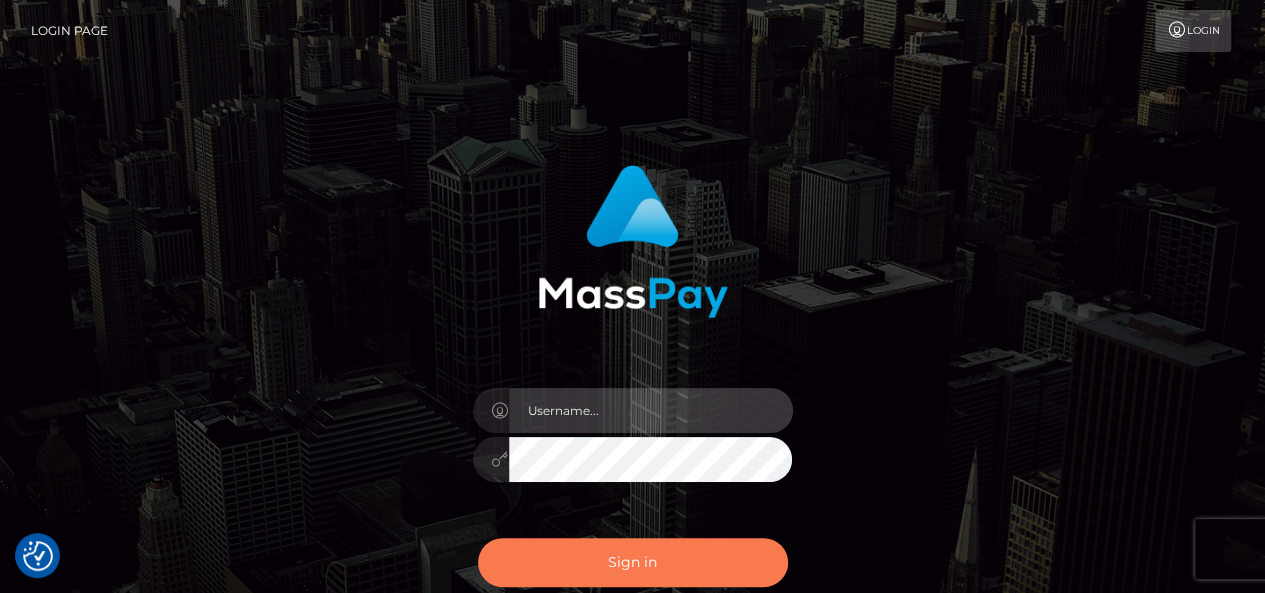 type on "pk.es" 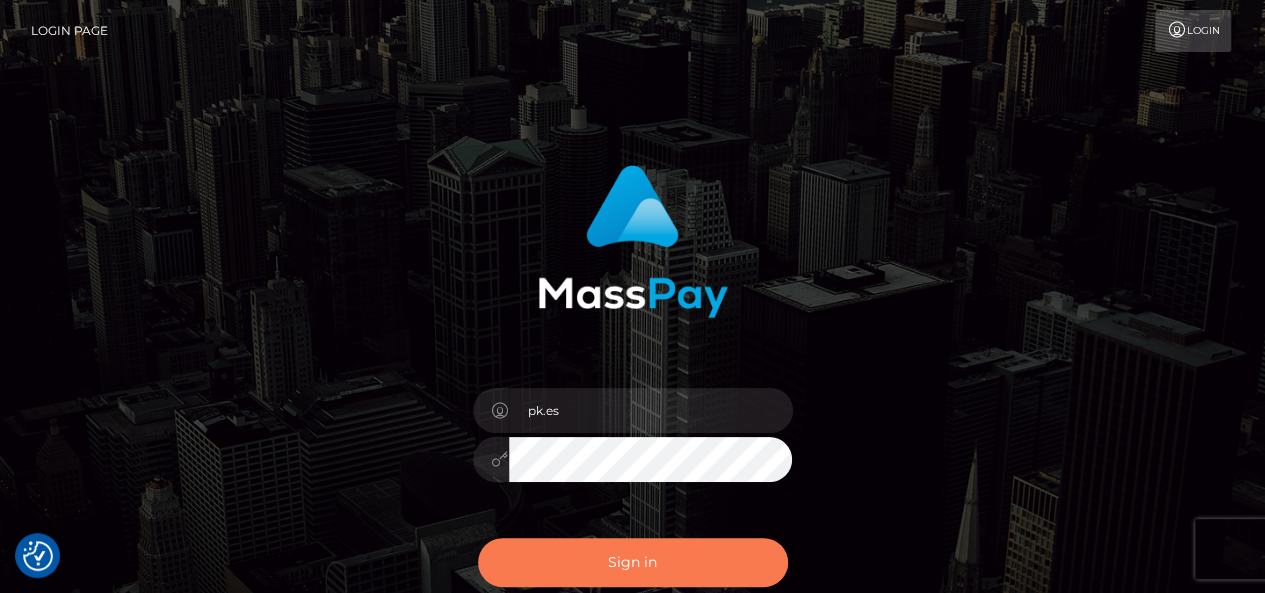 click on "Sign in" at bounding box center (633, 562) 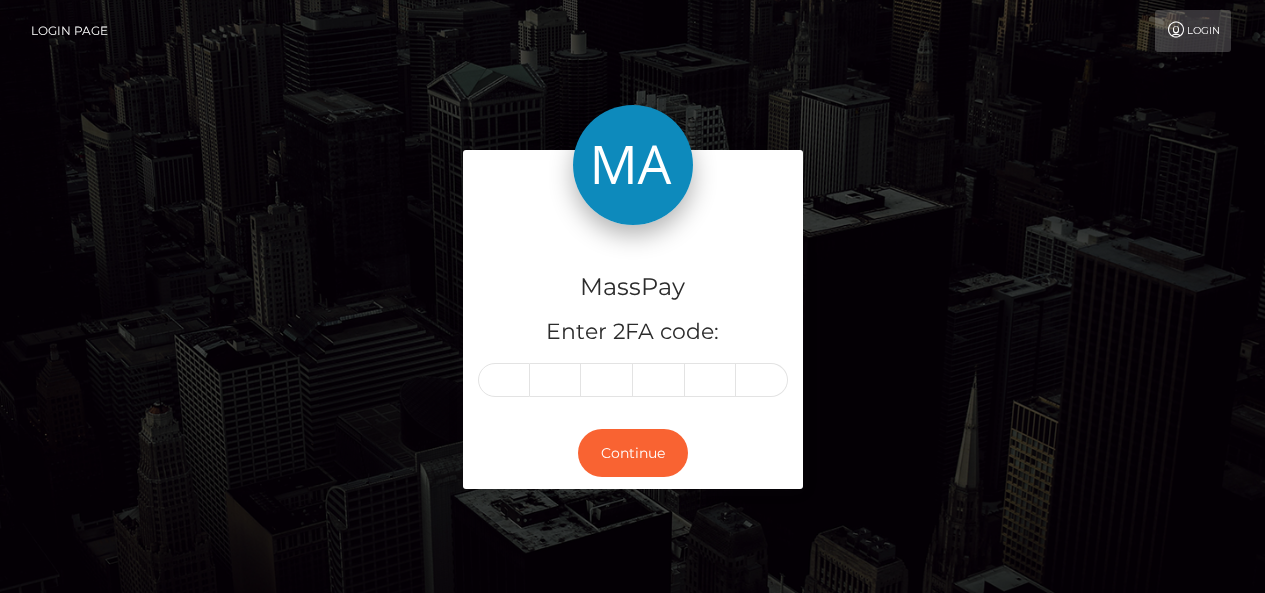 scroll, scrollTop: 0, scrollLeft: 0, axis: both 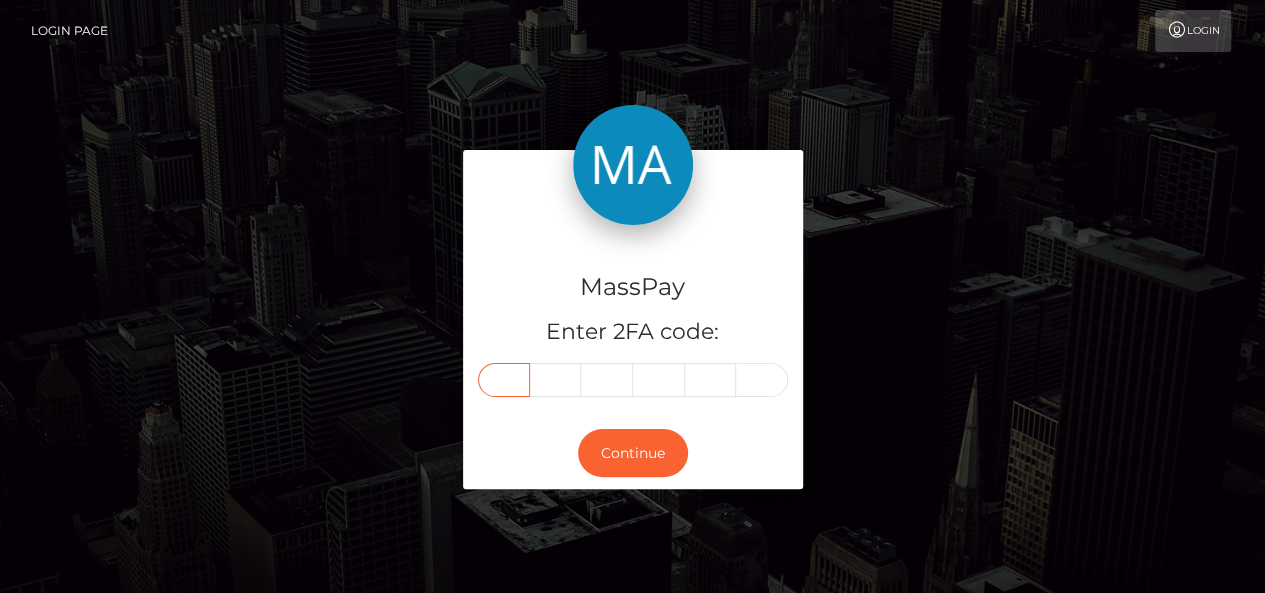 click at bounding box center (504, 380) 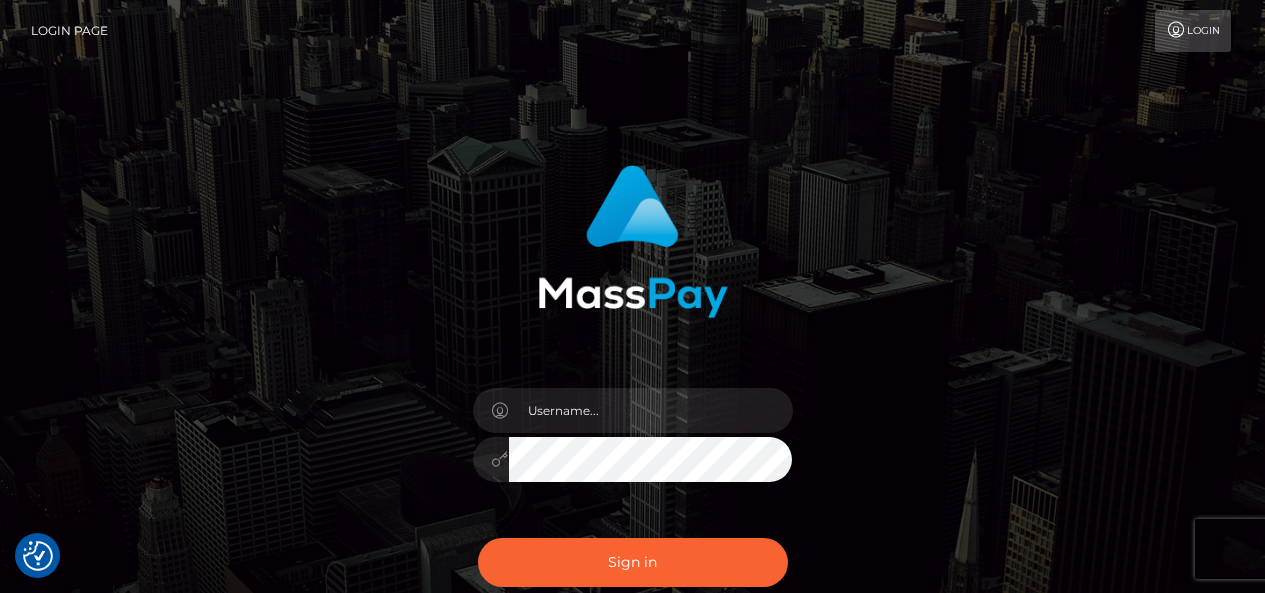 scroll, scrollTop: 0, scrollLeft: 0, axis: both 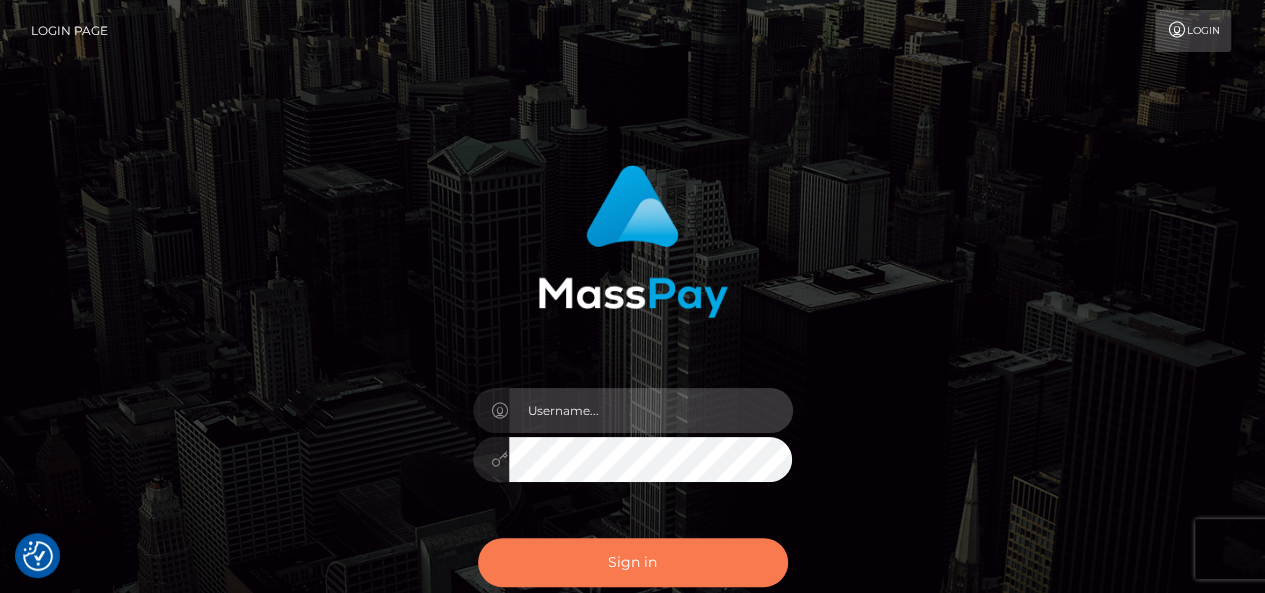 type on "pk.es" 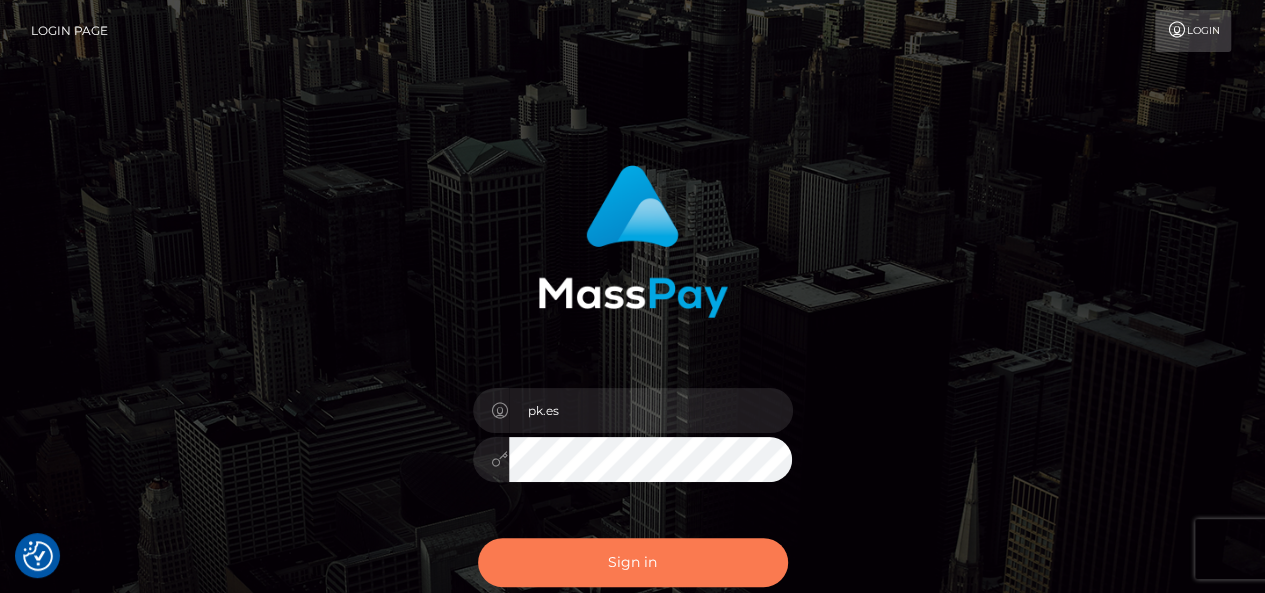 click on "Sign in" at bounding box center [633, 562] 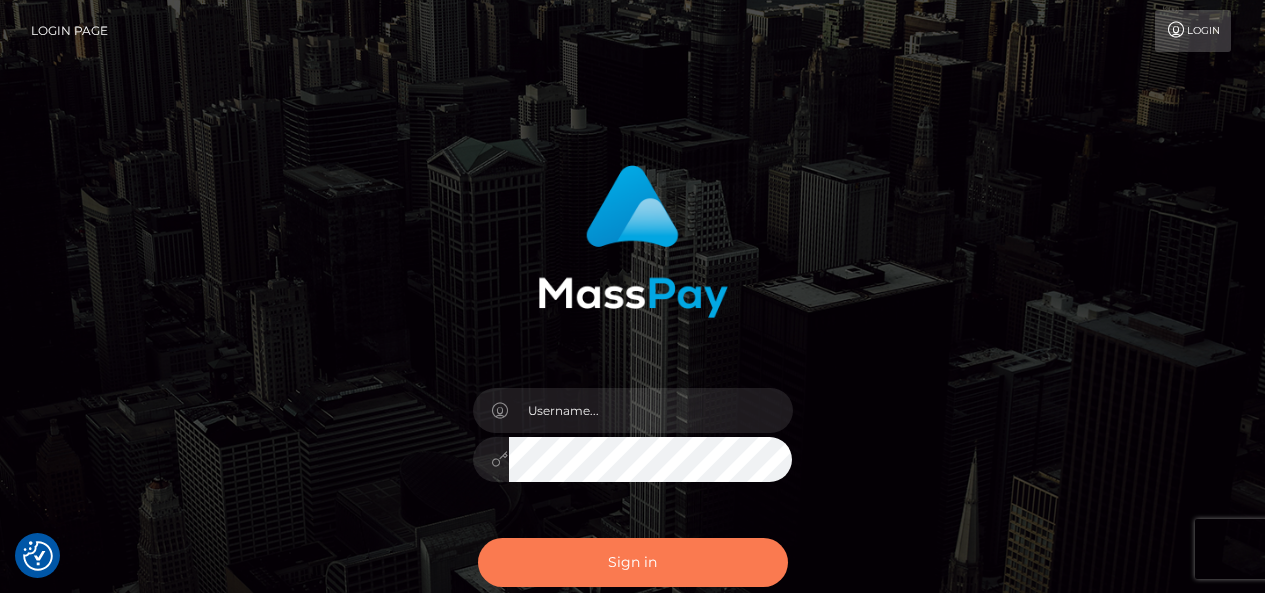 scroll, scrollTop: 0, scrollLeft: 0, axis: both 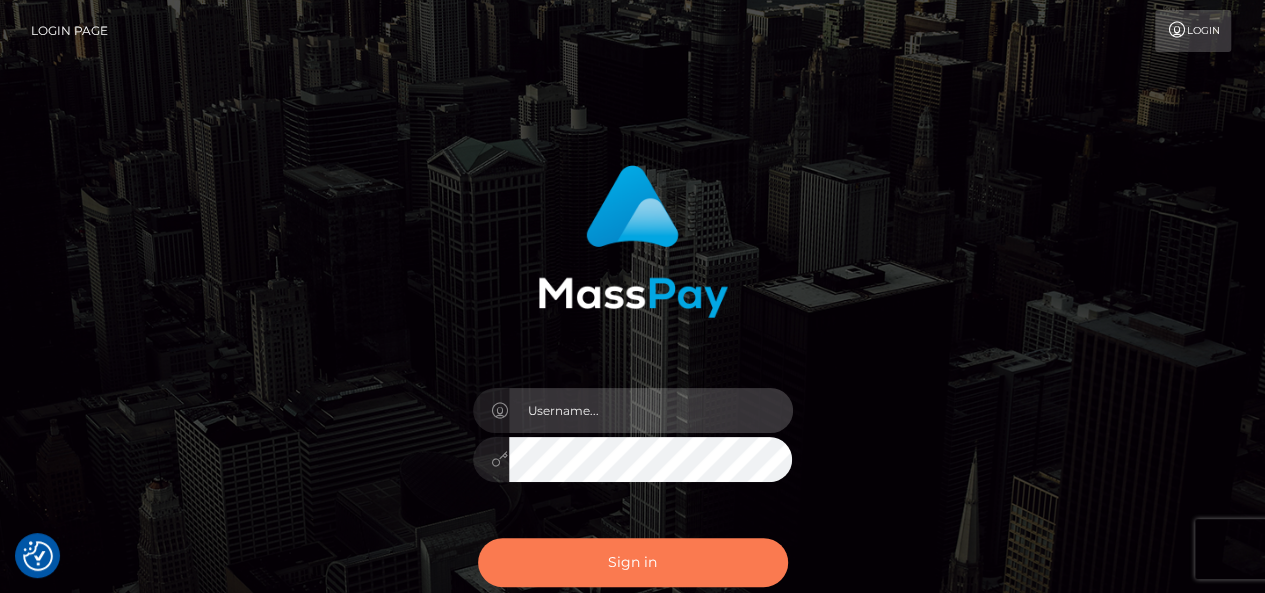 type on "pk.es" 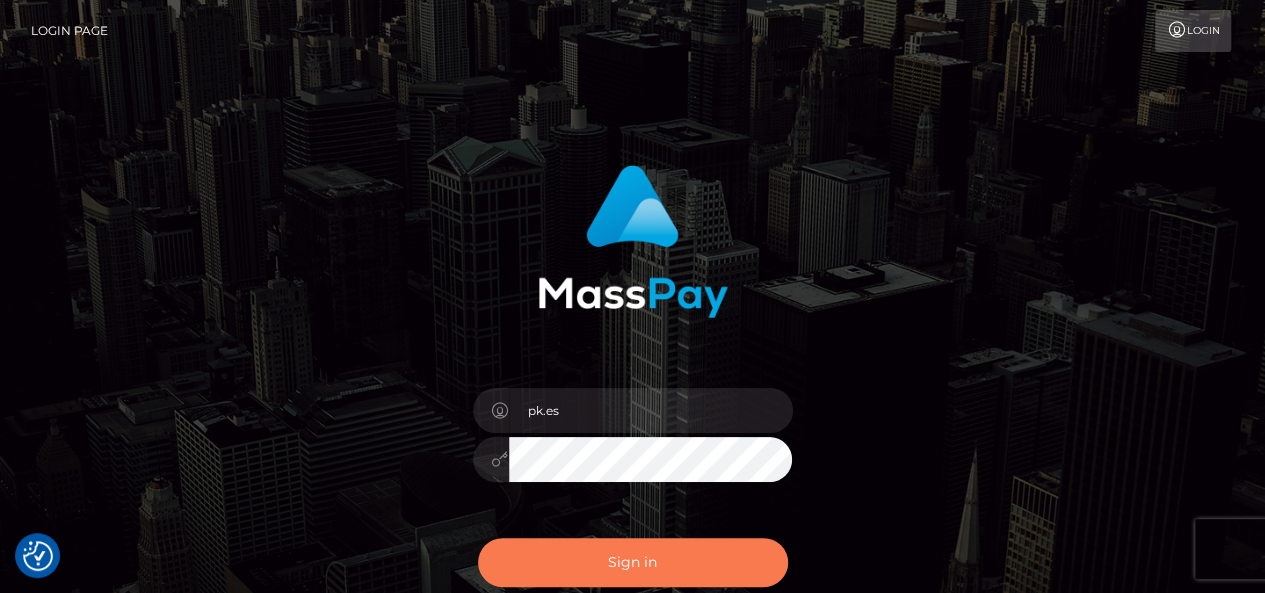 click on "Sign in" at bounding box center (633, 562) 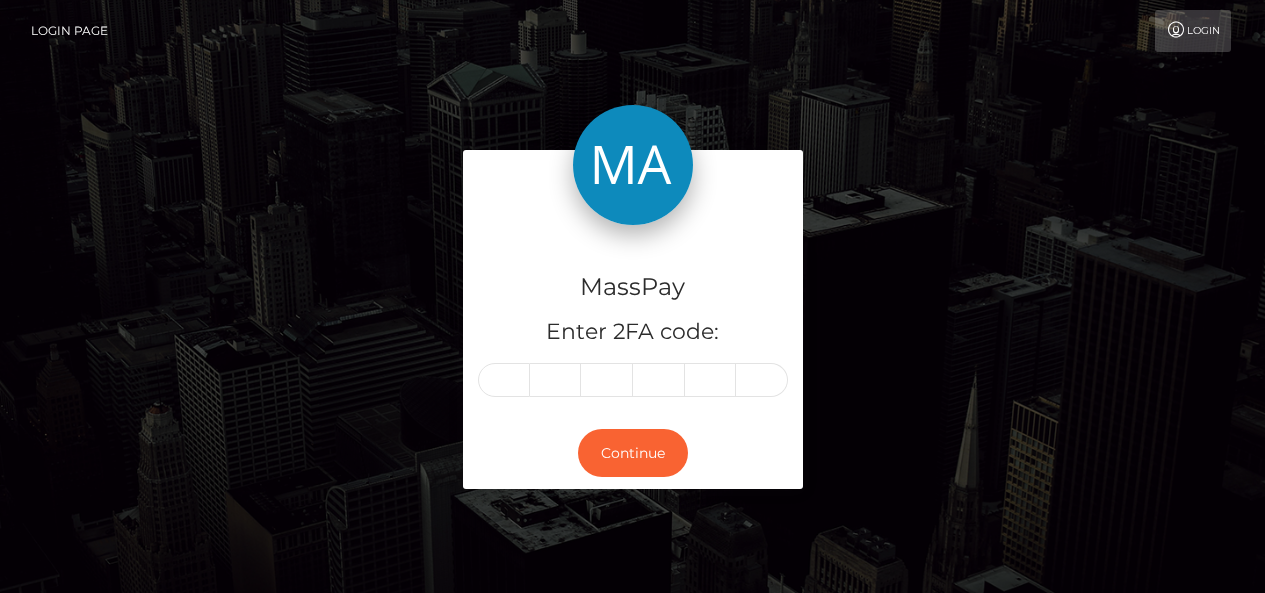 scroll, scrollTop: 0, scrollLeft: 0, axis: both 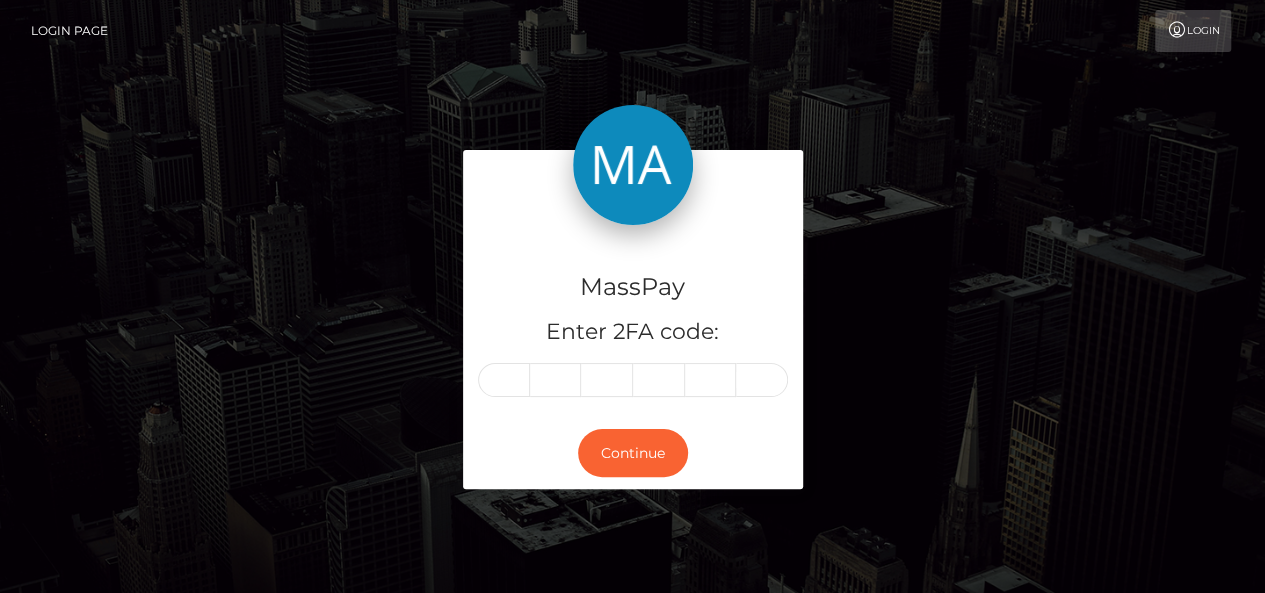 type on "e" 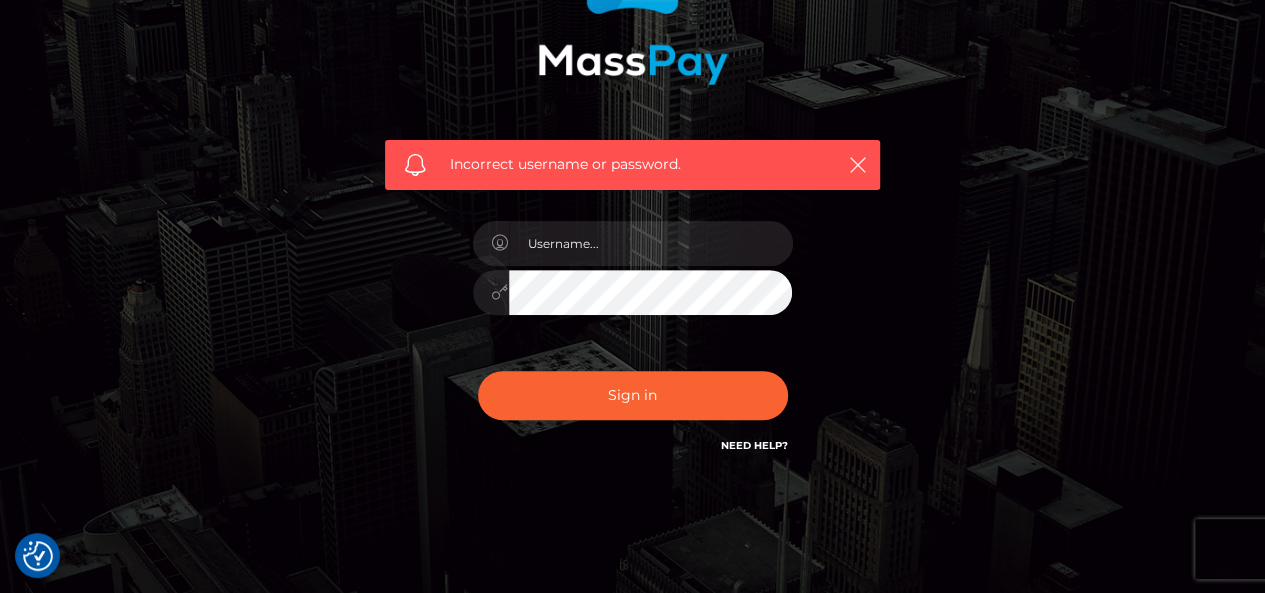 scroll, scrollTop: 249, scrollLeft: 0, axis: vertical 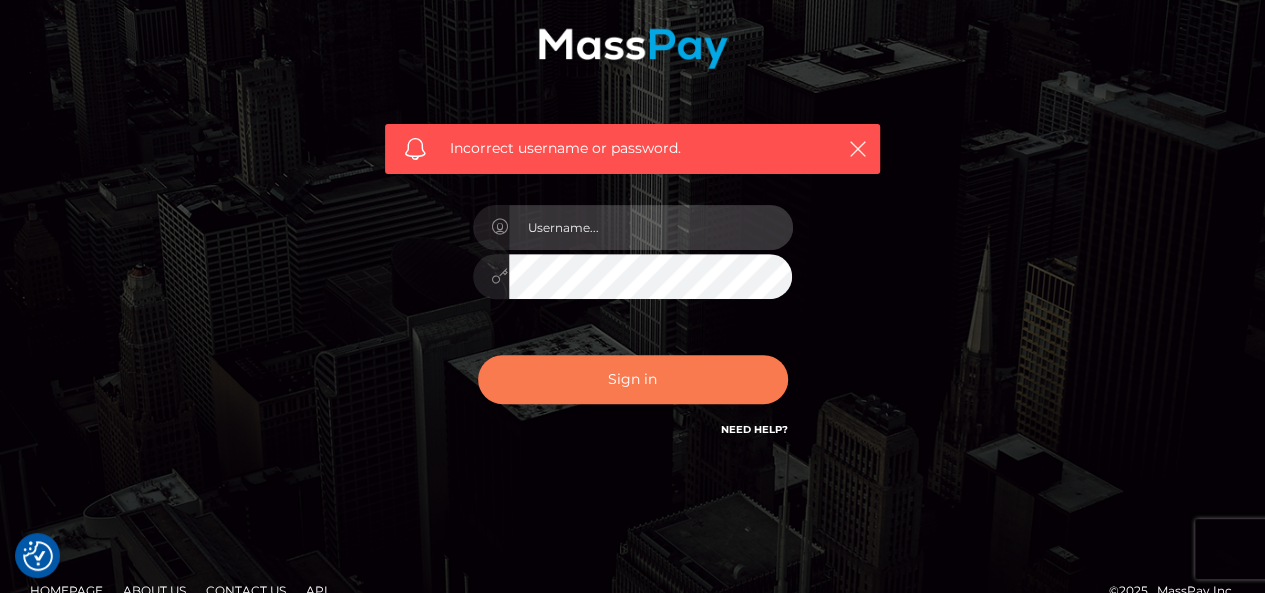 type on "pk.es" 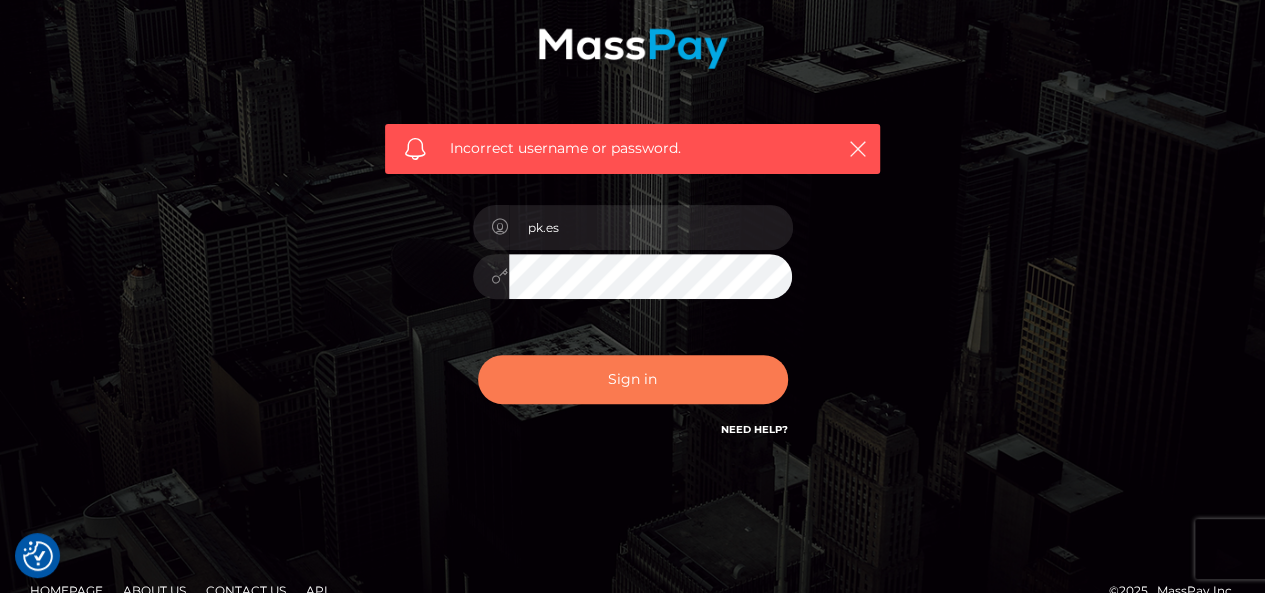 click on "Sign in" at bounding box center [633, 379] 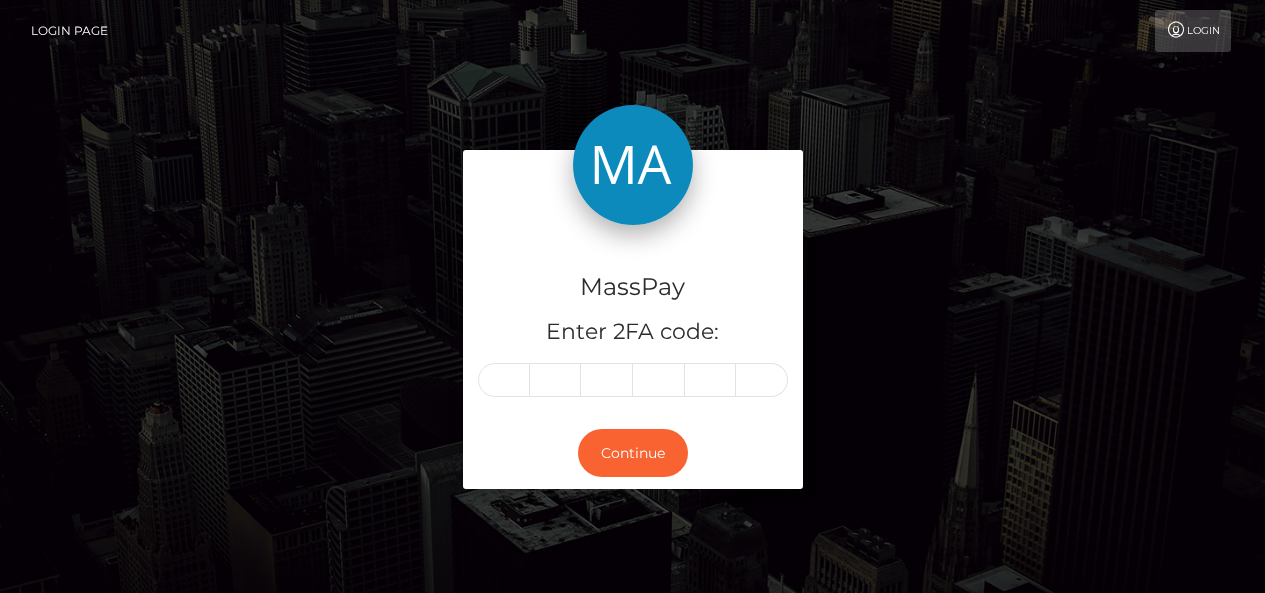 scroll, scrollTop: 0, scrollLeft: 0, axis: both 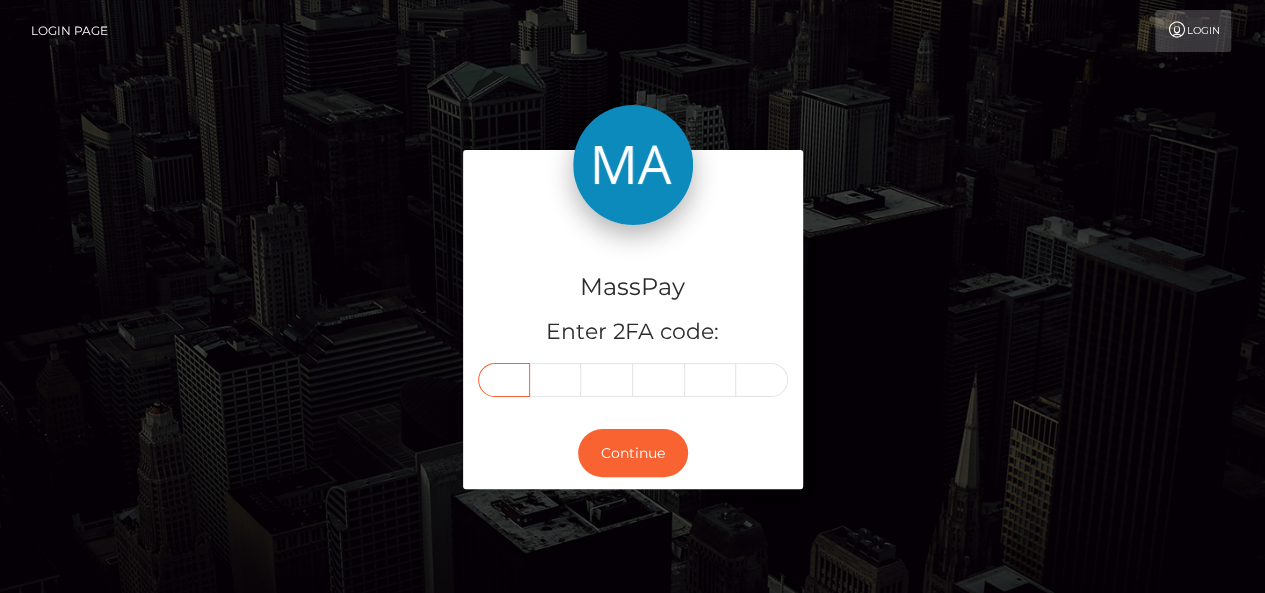 paste on "4" 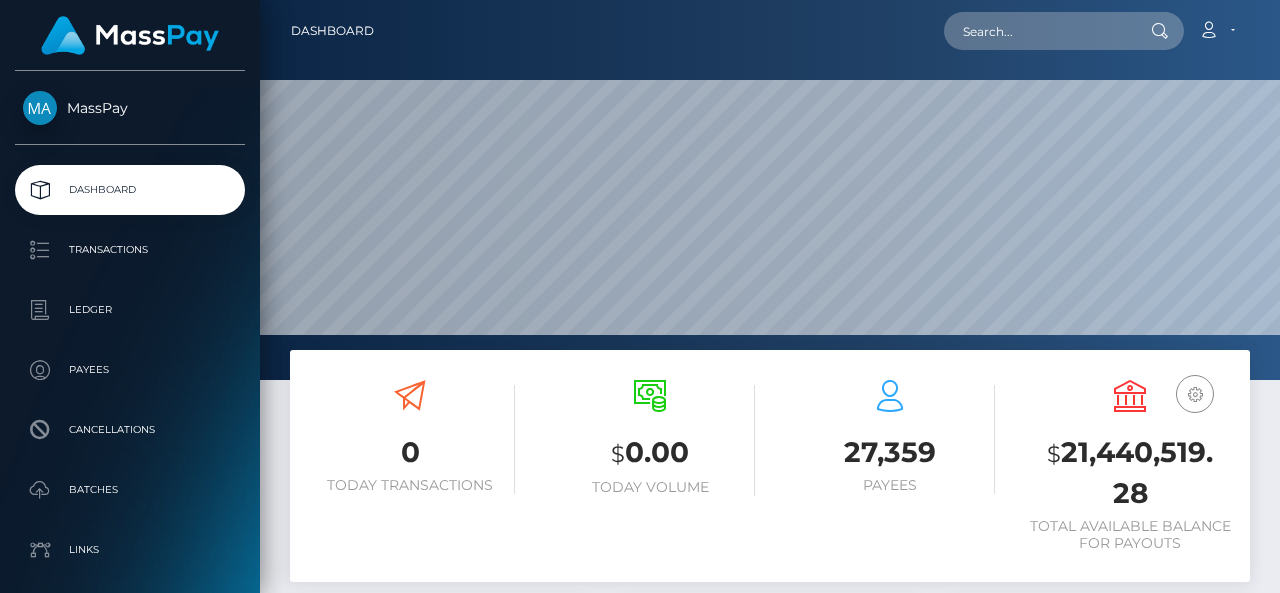 scroll, scrollTop: 0, scrollLeft: 0, axis: both 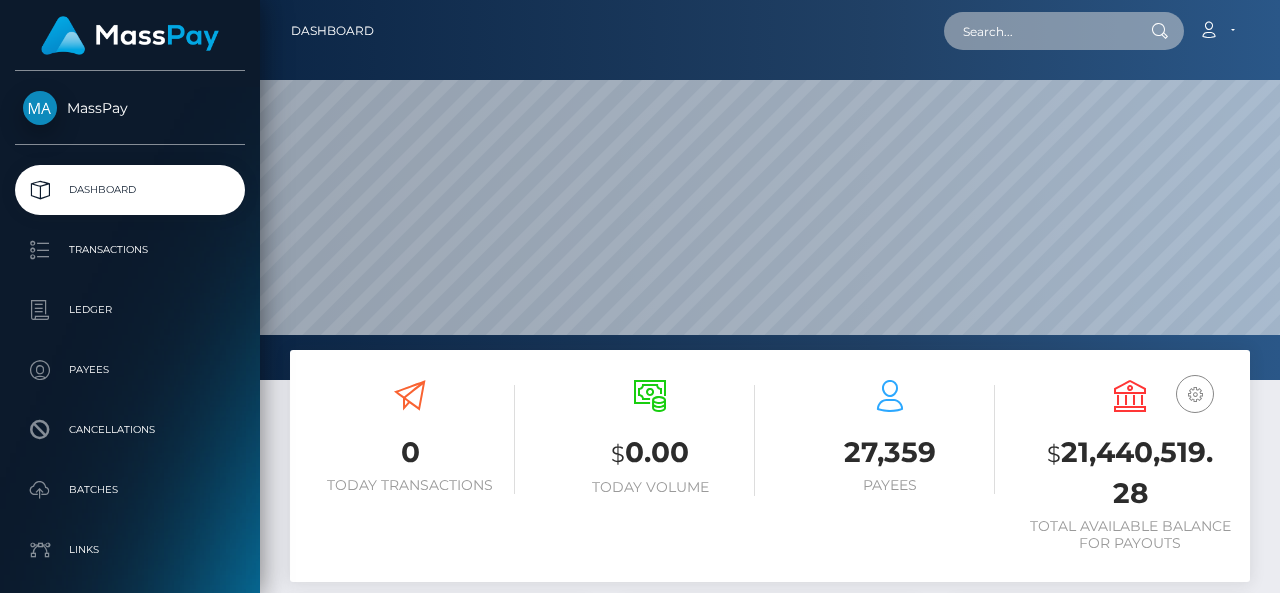 click at bounding box center [1038, 31] 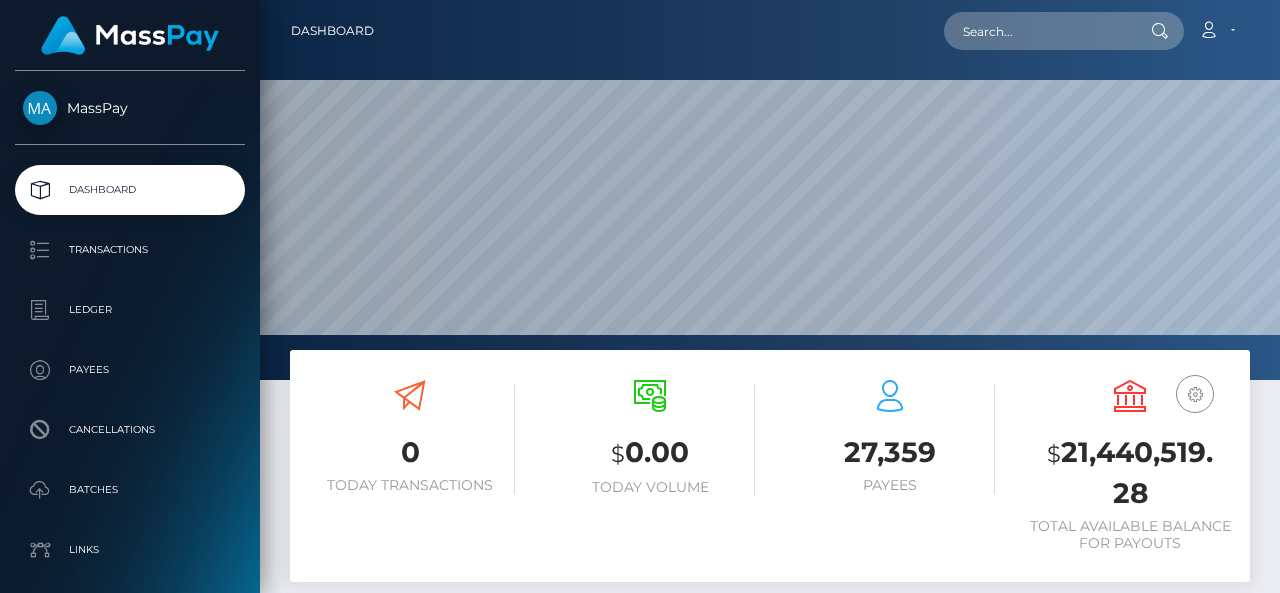 scroll, scrollTop: 0, scrollLeft: 0, axis: both 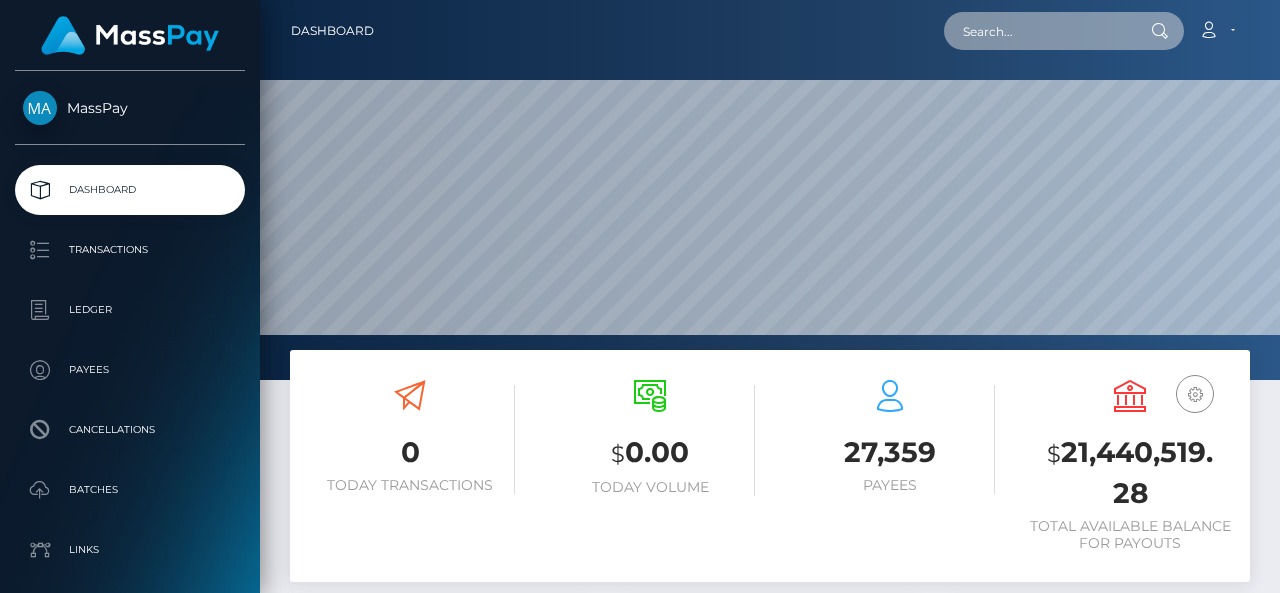 click at bounding box center [1038, 31] 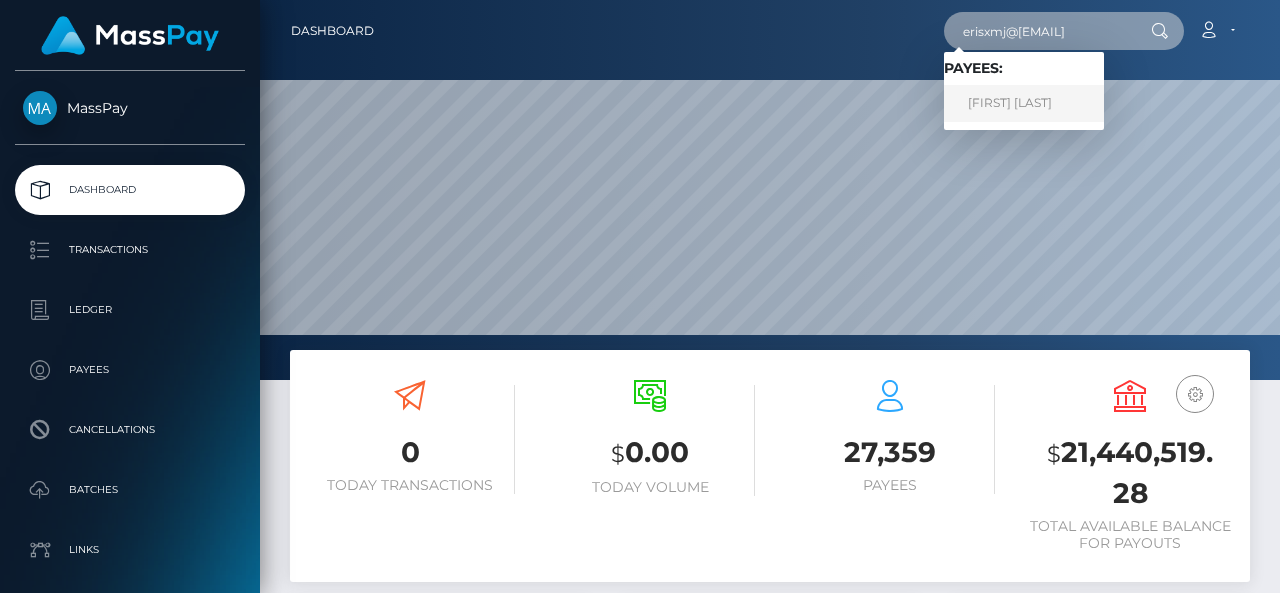 type on "erisxmj@gmail.com" 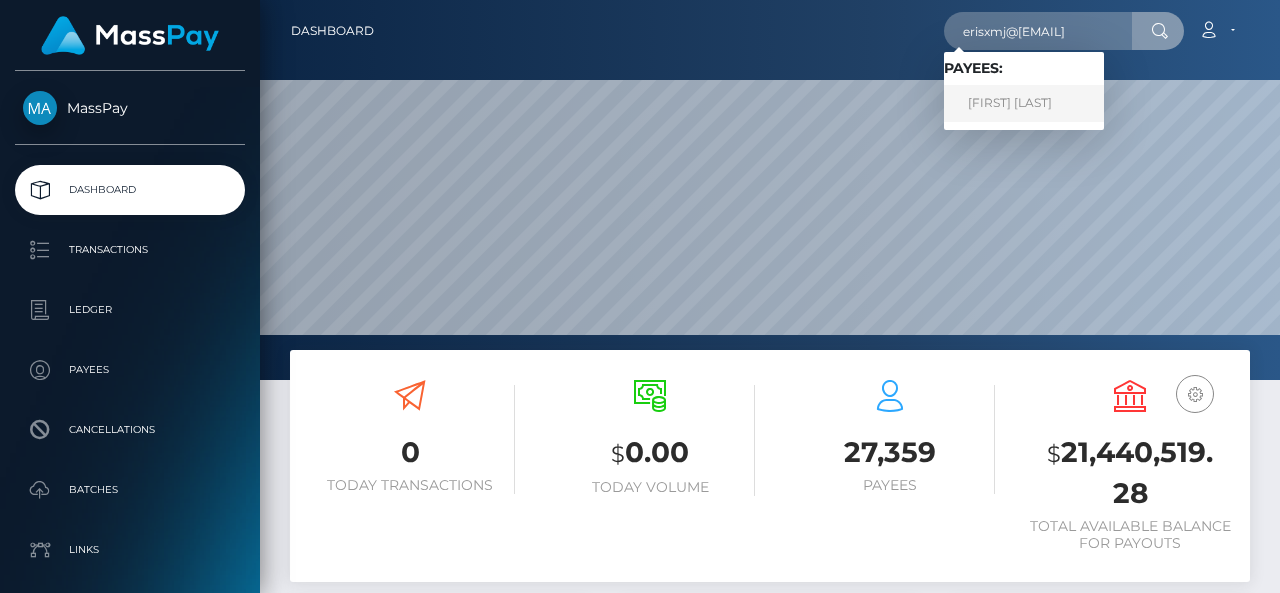 click on "PARIA  BAGHERZADEHSOORBAGH" at bounding box center [1024, 103] 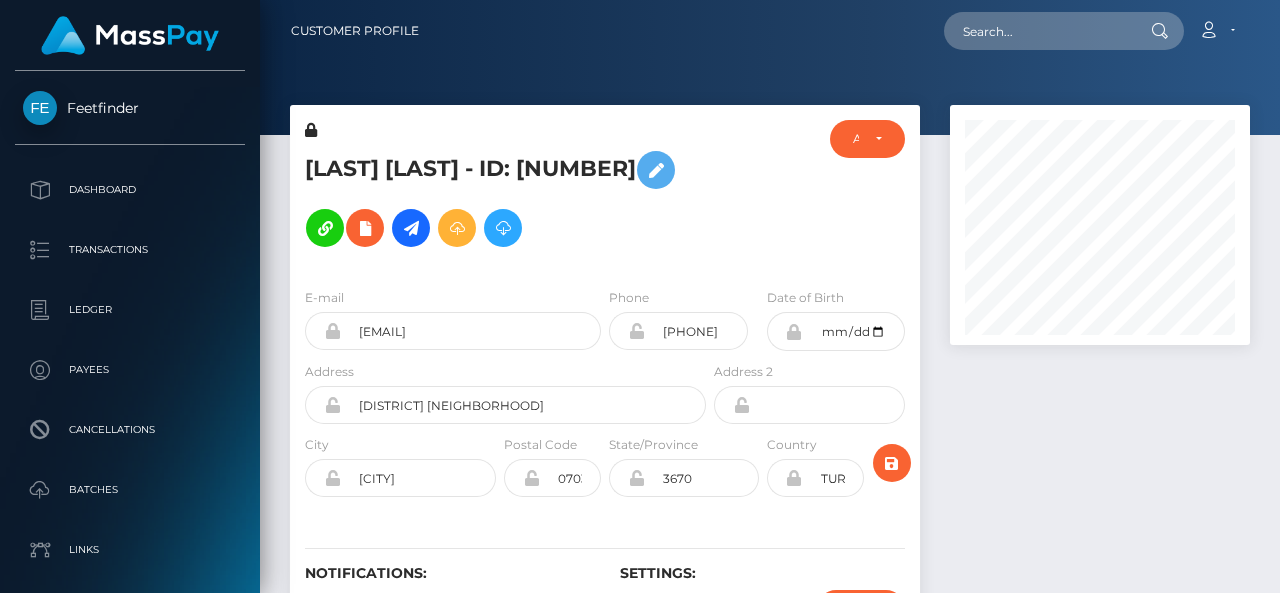 scroll, scrollTop: 0, scrollLeft: 0, axis: both 